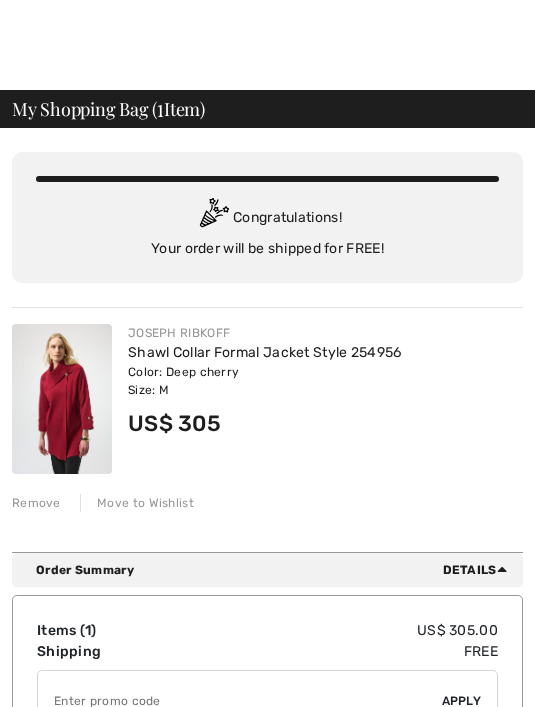 scroll, scrollTop: 31, scrollLeft: 0, axis: vertical 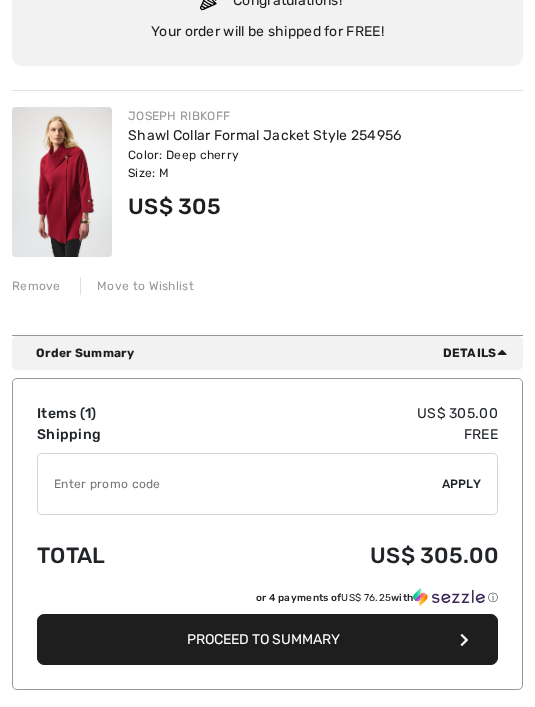 click on "Proceed to Summary" at bounding box center (263, 640) 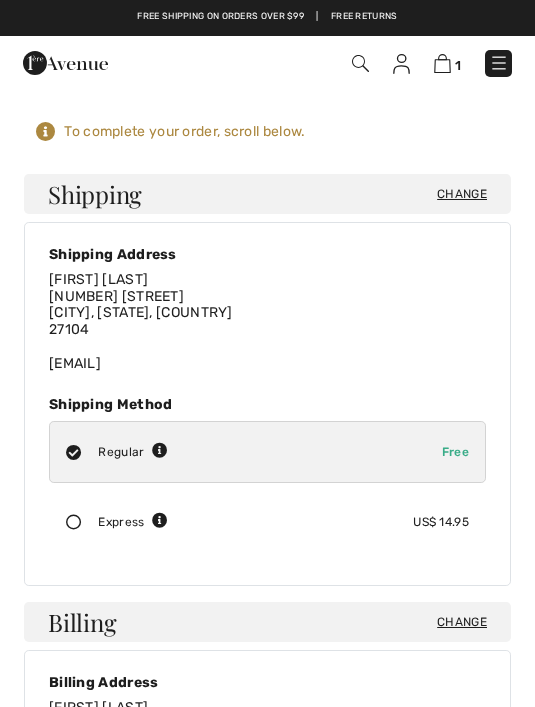 scroll, scrollTop: 0, scrollLeft: 0, axis: both 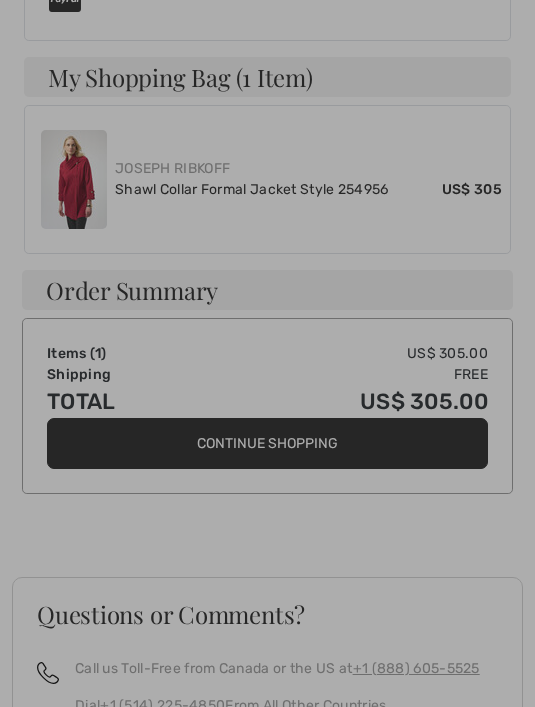 click at bounding box center (267, 353) 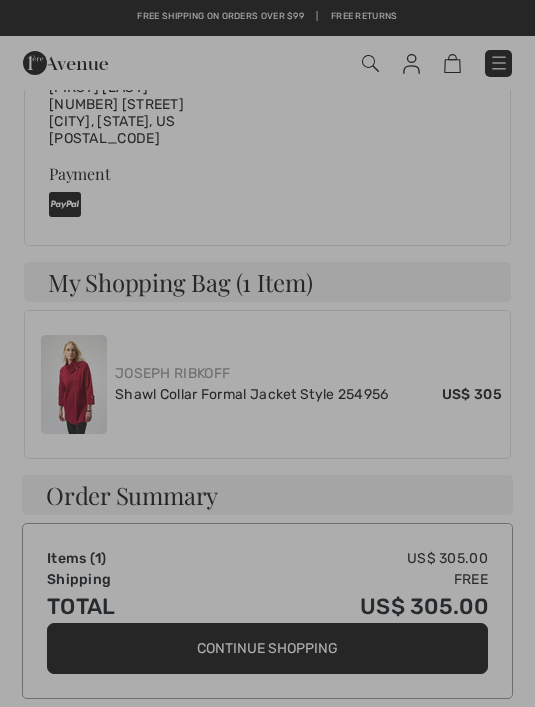 scroll, scrollTop: 822, scrollLeft: 0, axis: vertical 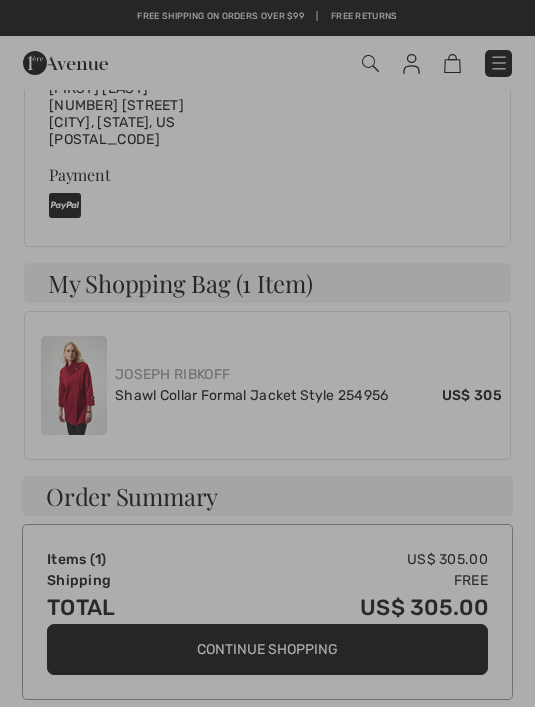 click at bounding box center [267, 353] 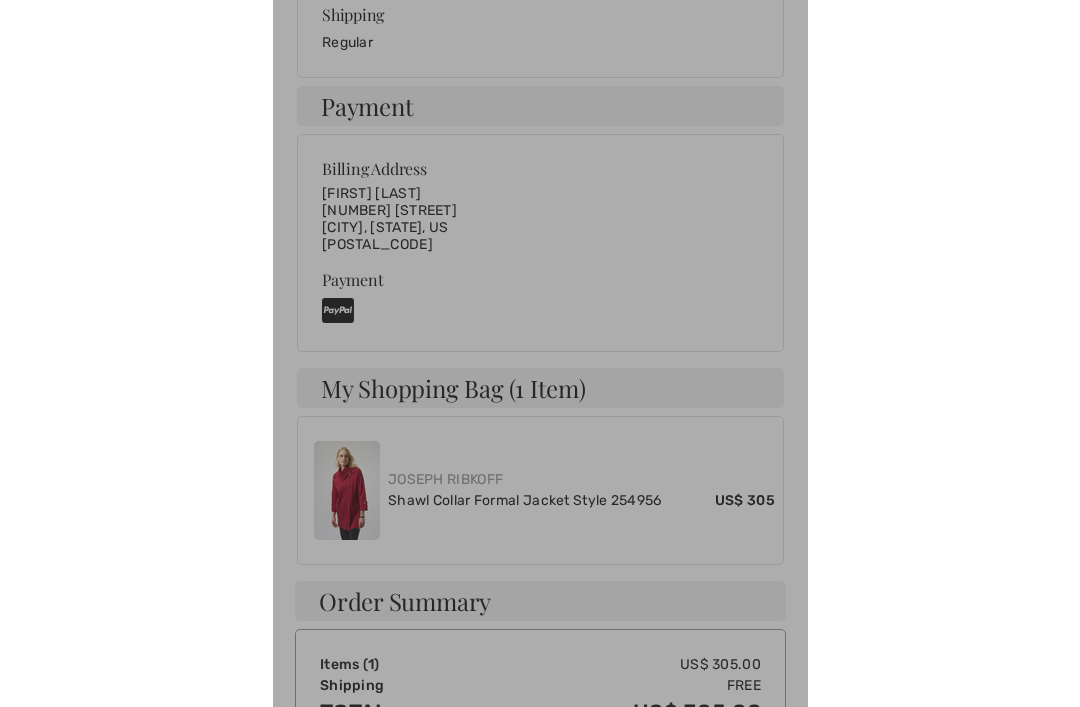 scroll, scrollTop: 744, scrollLeft: 0, axis: vertical 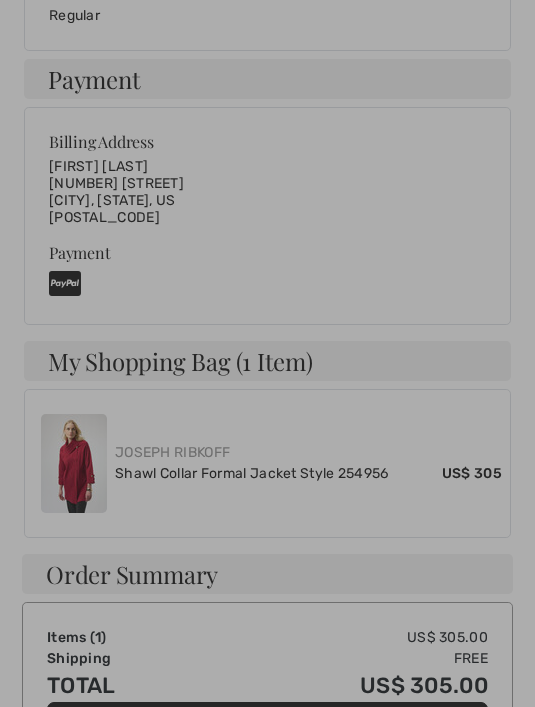 click at bounding box center (267, 353) 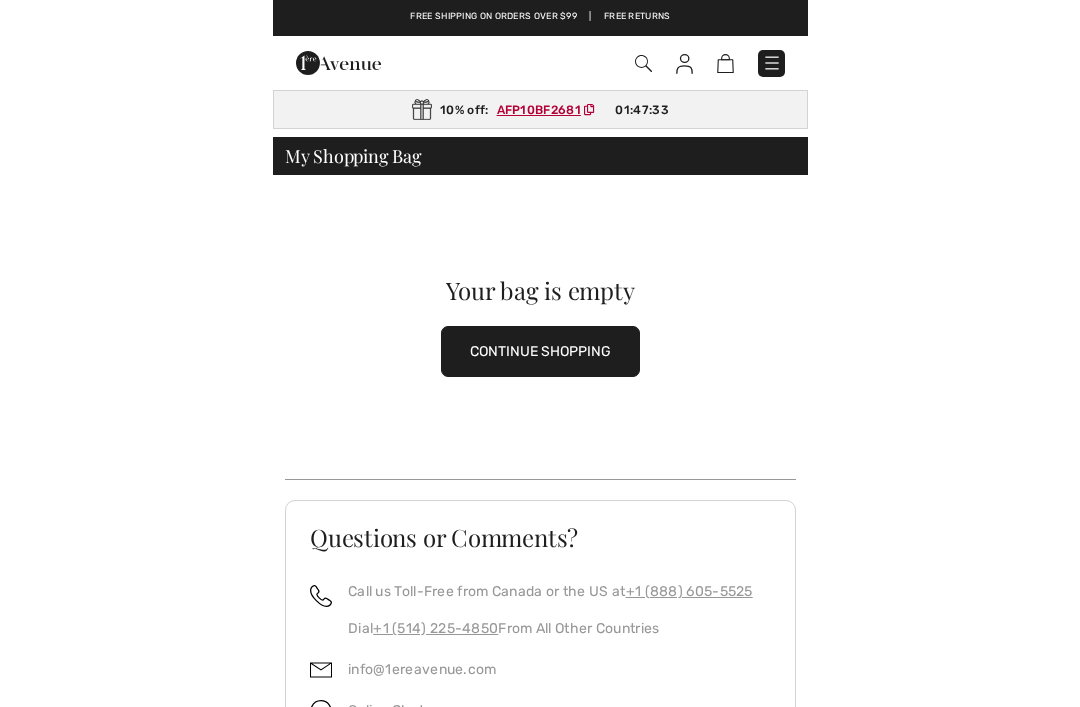 scroll, scrollTop: 0, scrollLeft: 0, axis: both 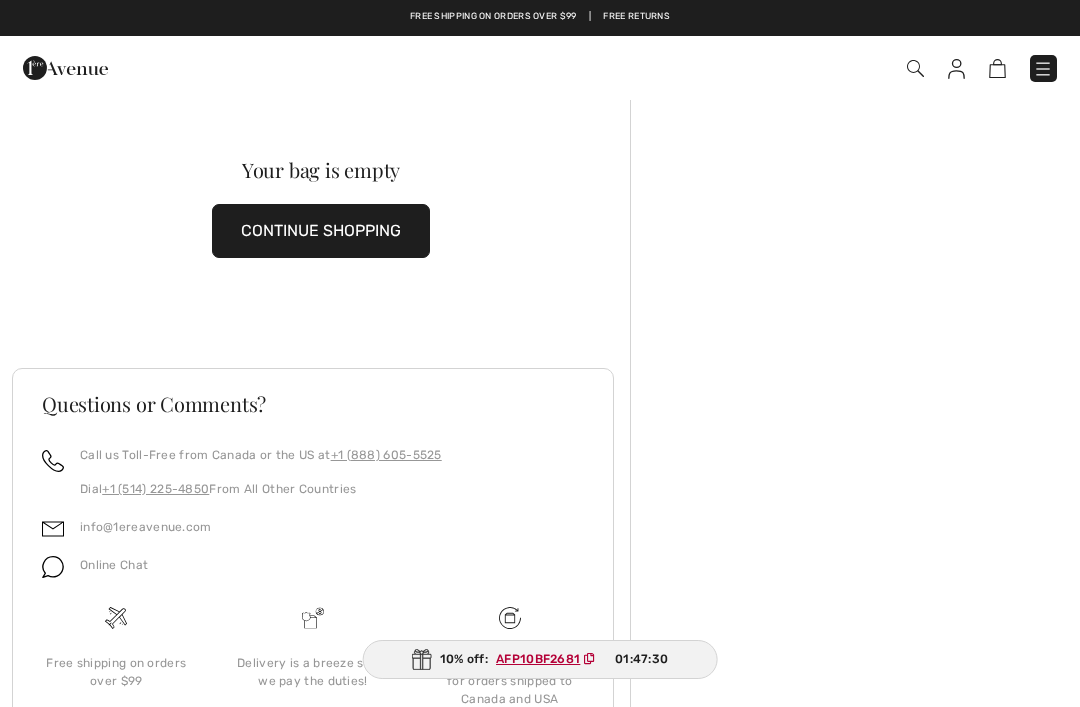 click on "CONTINUE SHOPPING" at bounding box center [321, 231] 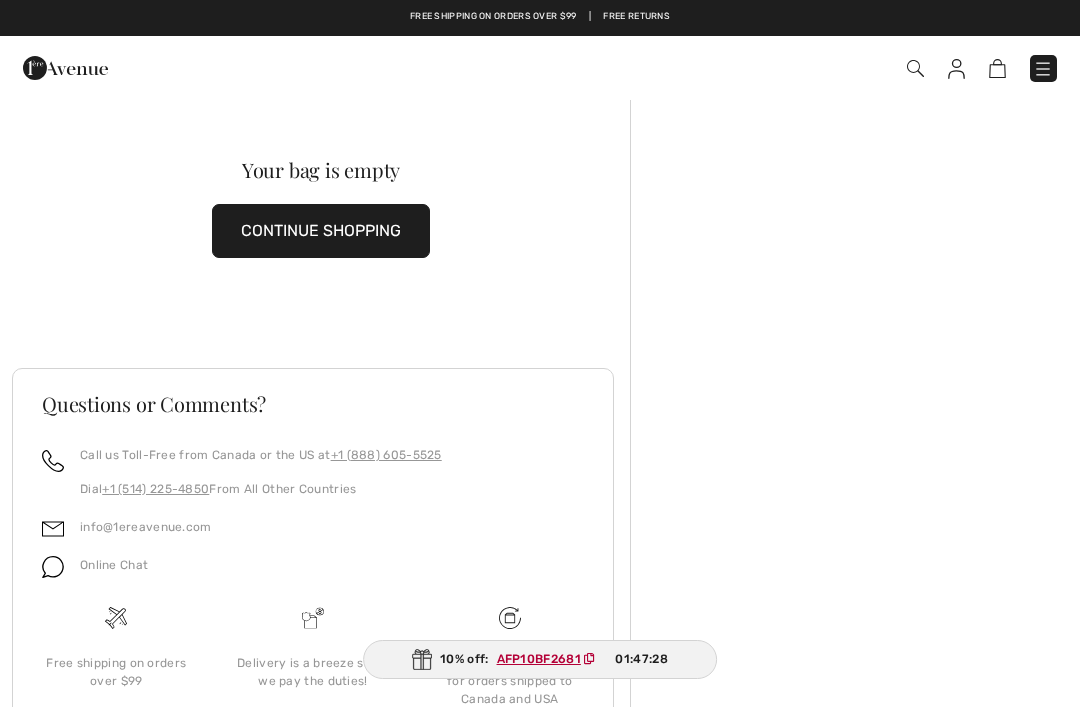click on "CONTINUE SHOPPING" at bounding box center (321, 231) 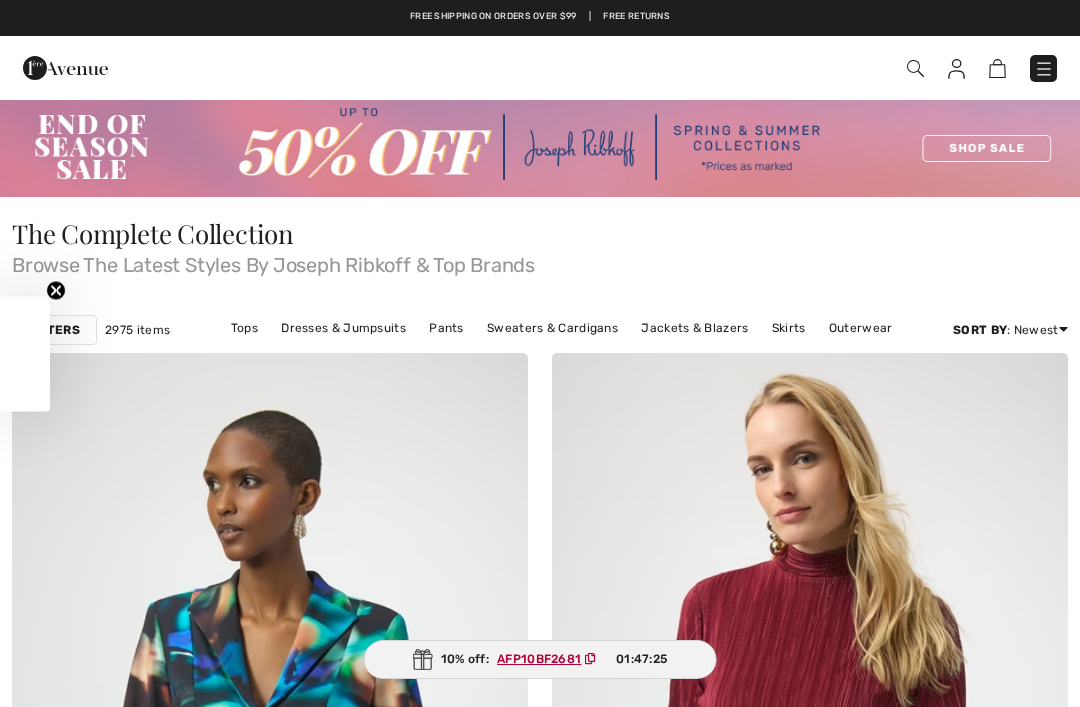 scroll, scrollTop: 0, scrollLeft: 0, axis: both 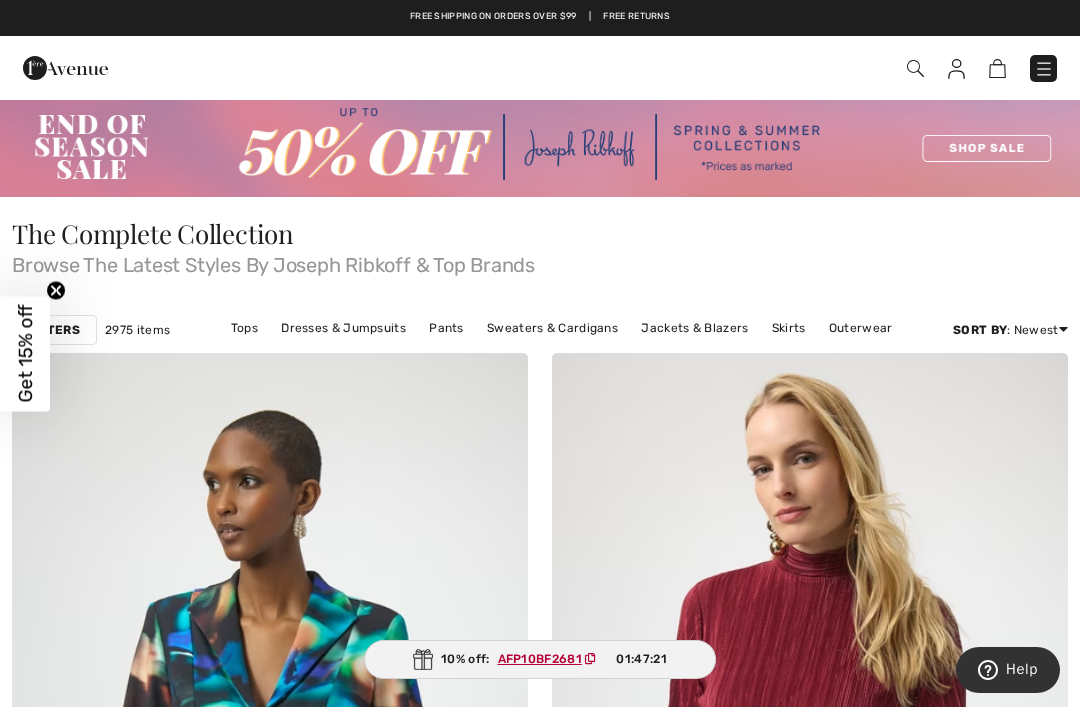 click at bounding box center [915, 68] 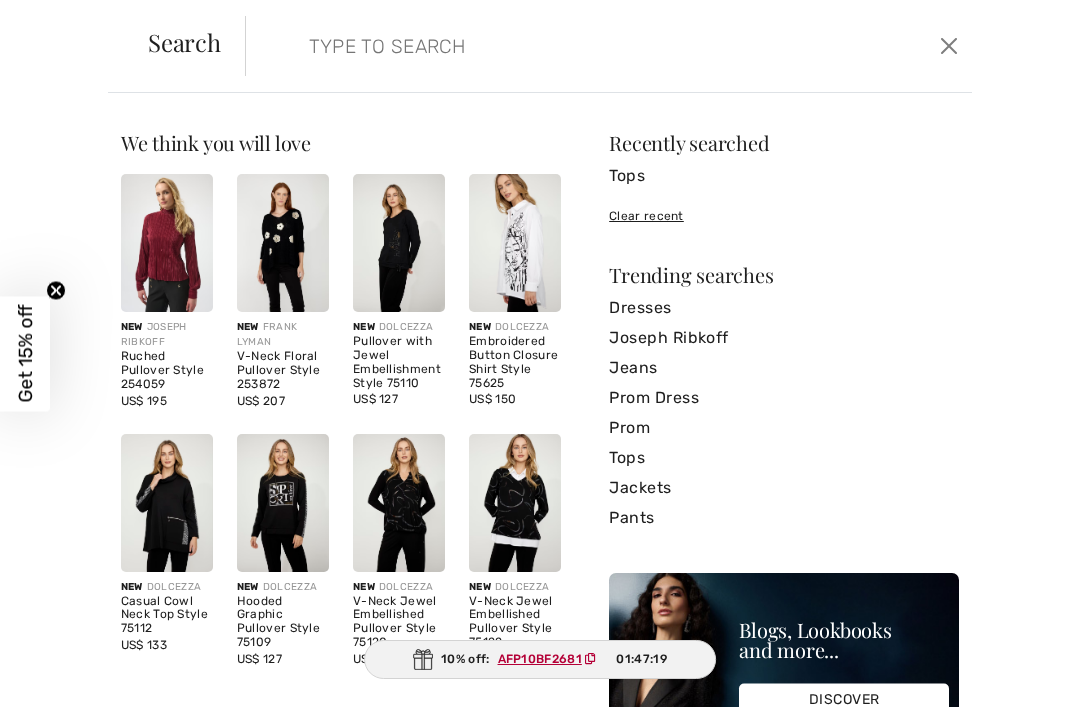 click at bounding box center [534, 46] 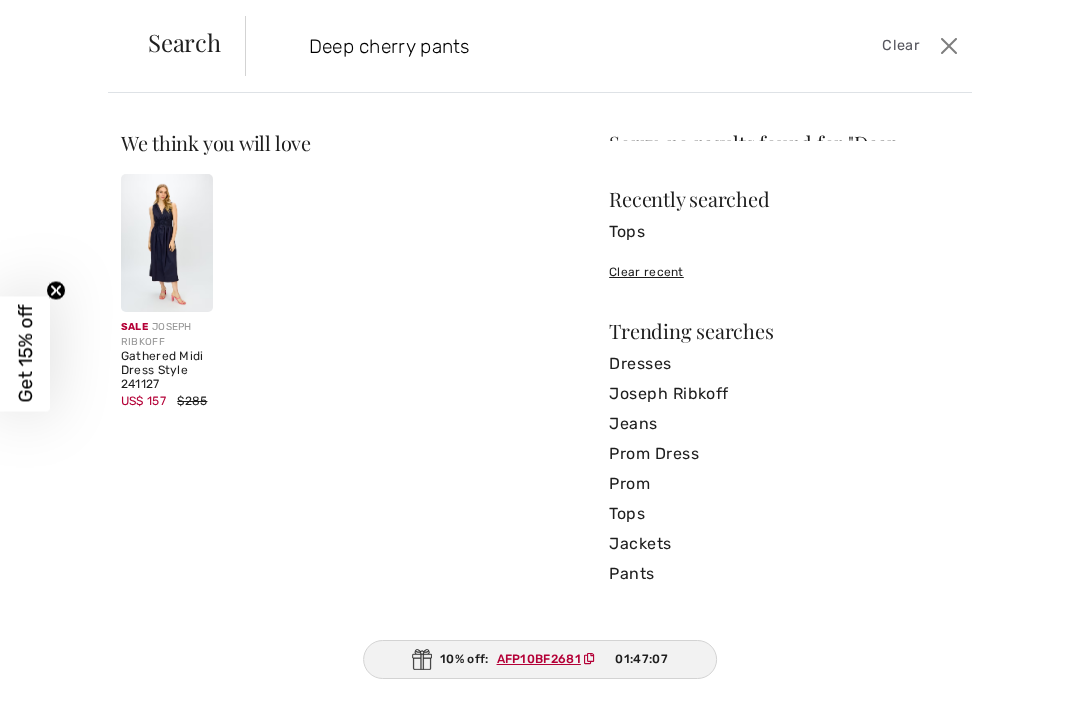 type on "Deep cherry pants" 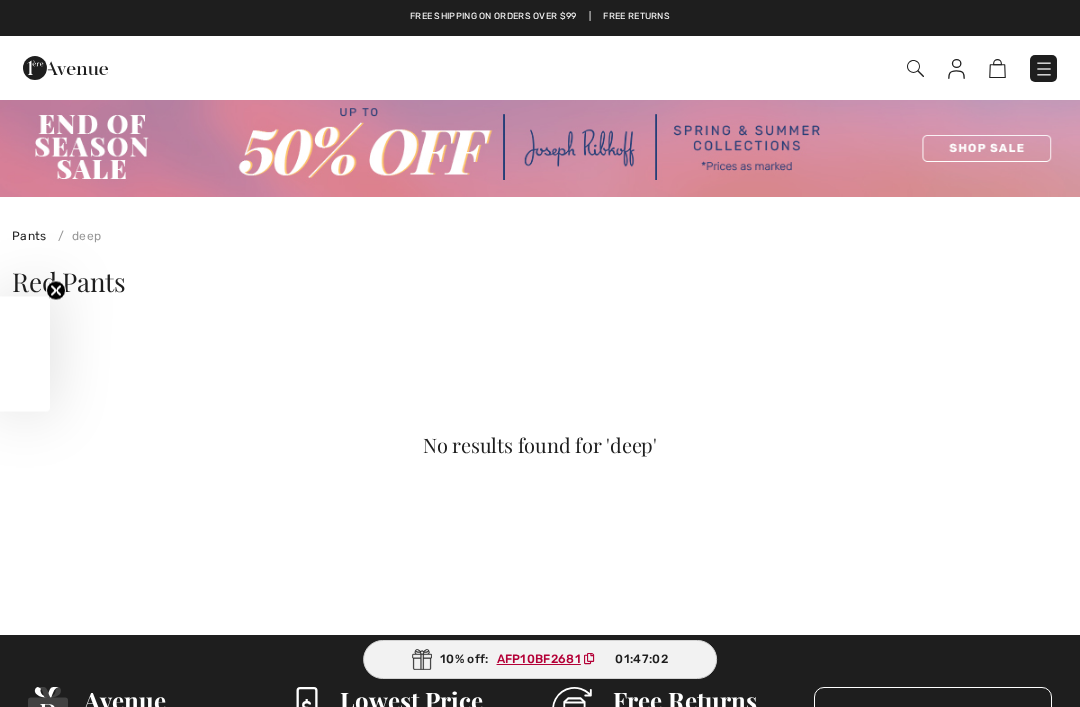 checkbox on "true" 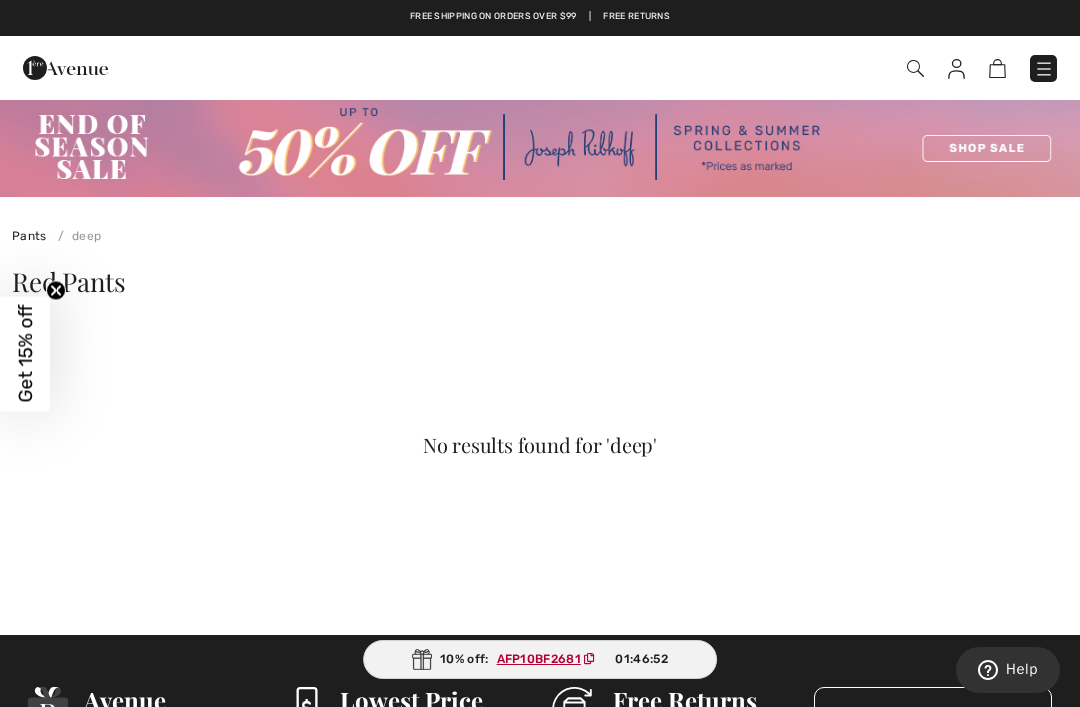 click on "Pants" at bounding box center [29, 236] 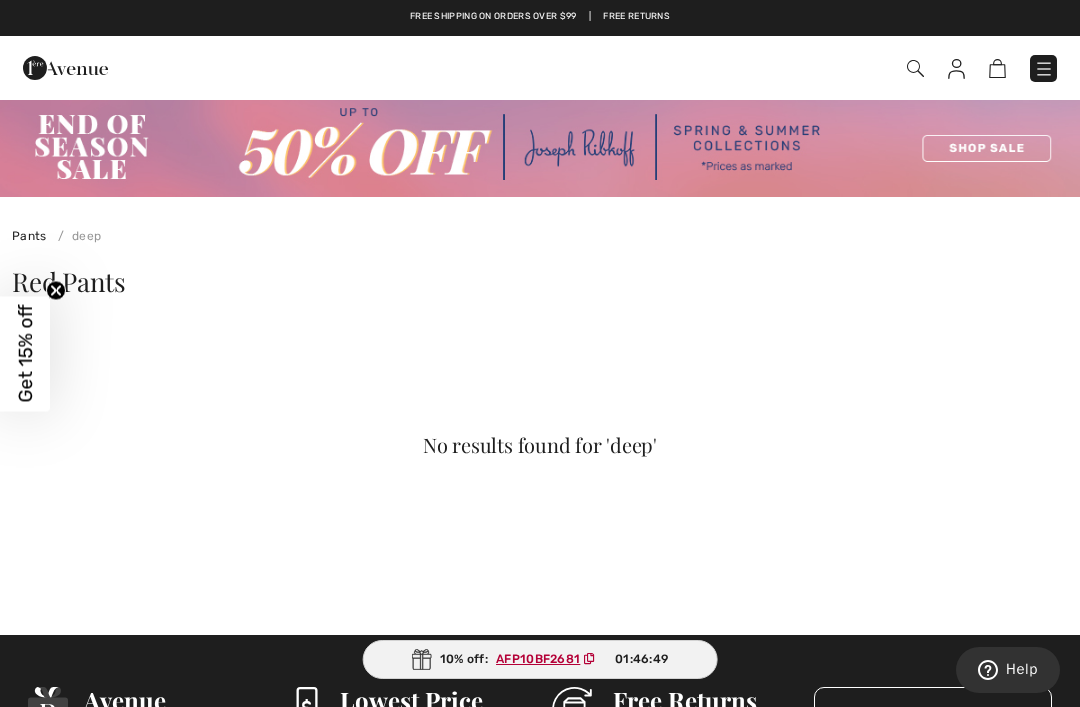 click on "Pants" at bounding box center [29, 236] 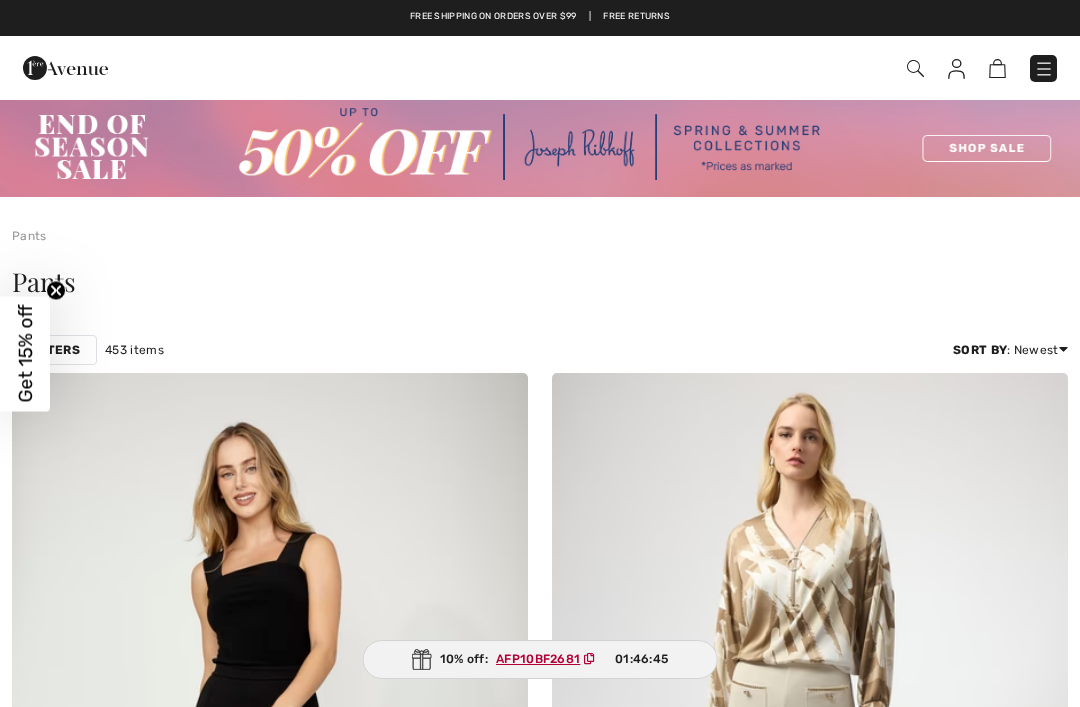 checkbox on "true" 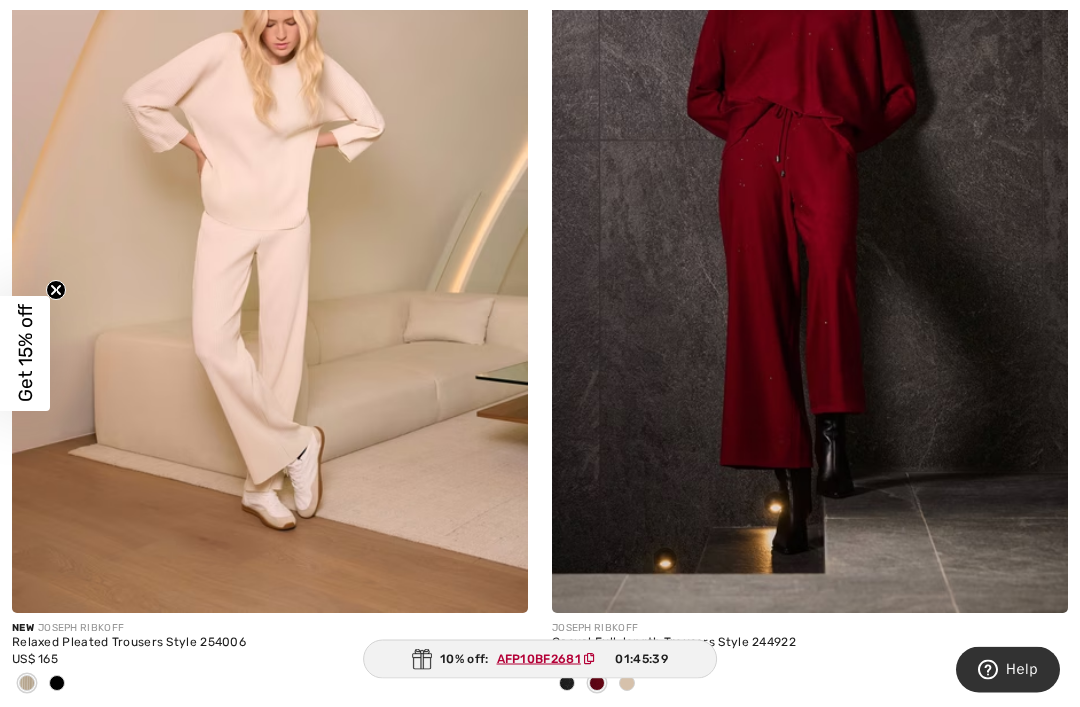 scroll, scrollTop: 12228, scrollLeft: 0, axis: vertical 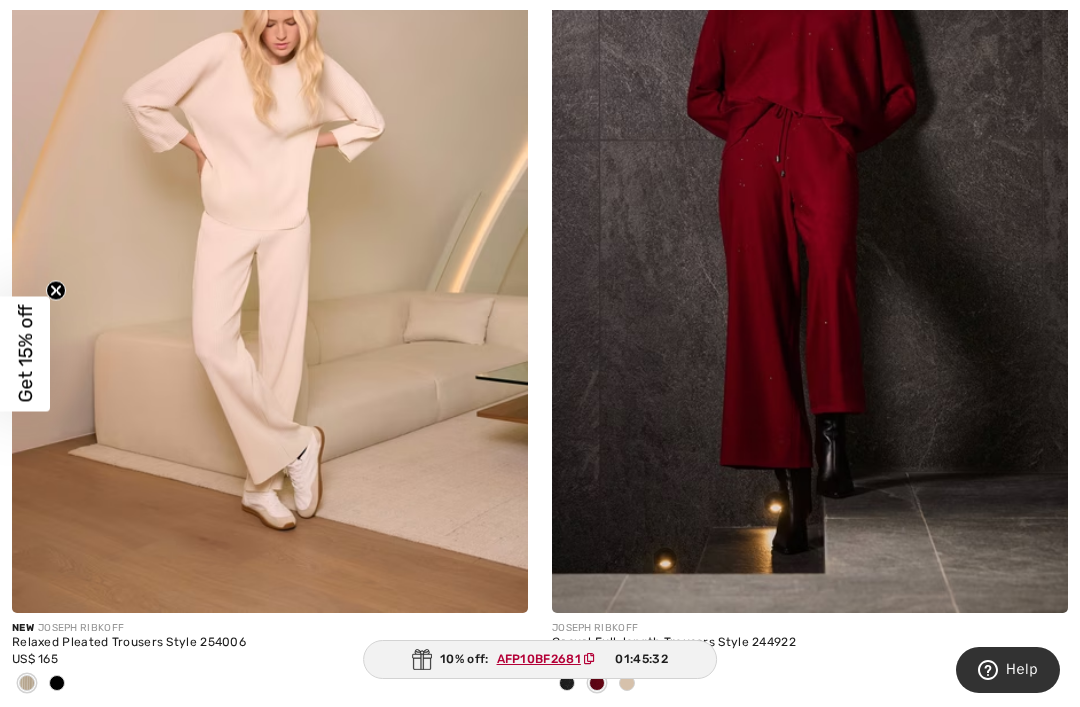 click at bounding box center [810, 226] 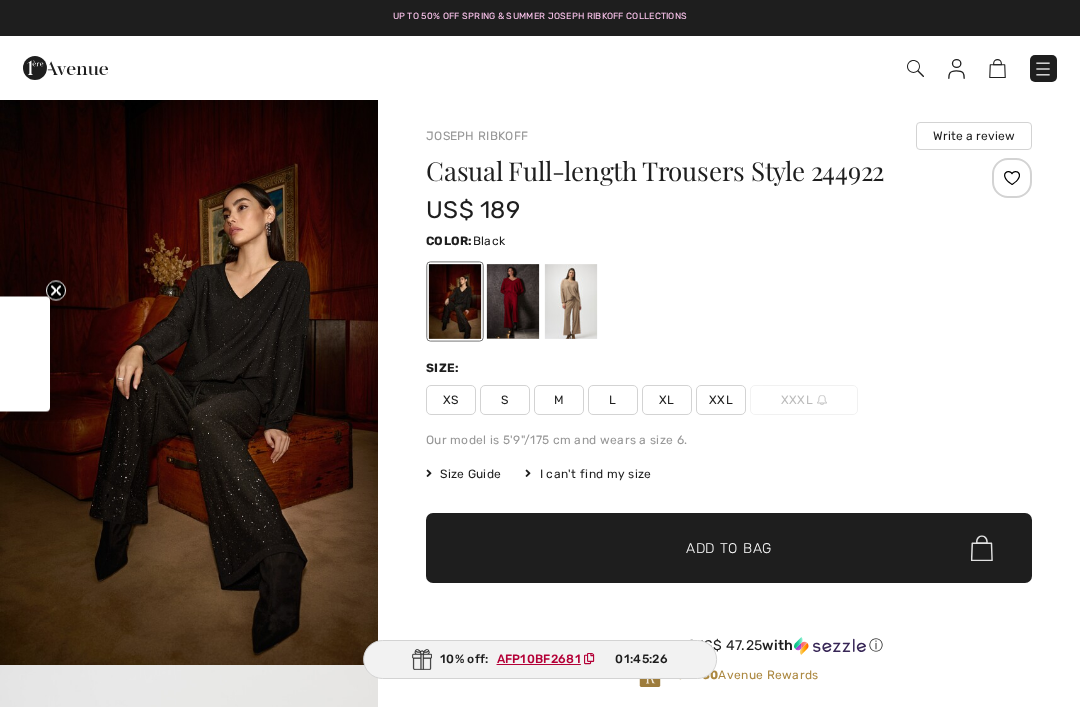 scroll, scrollTop: 0, scrollLeft: 0, axis: both 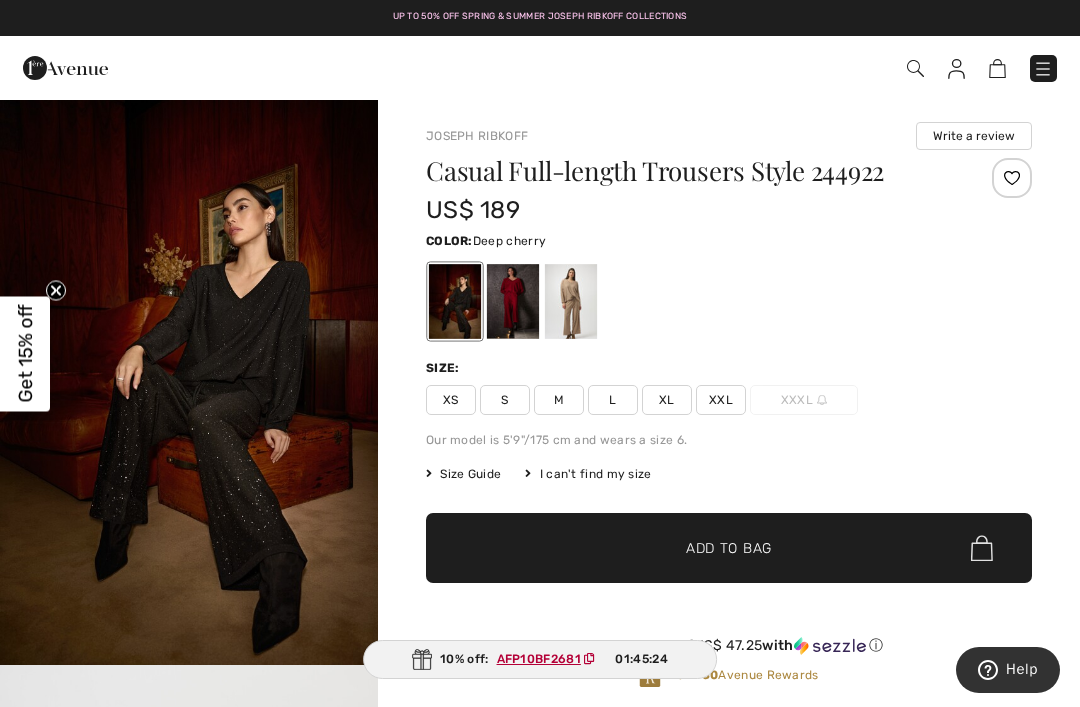 click at bounding box center [513, 301] 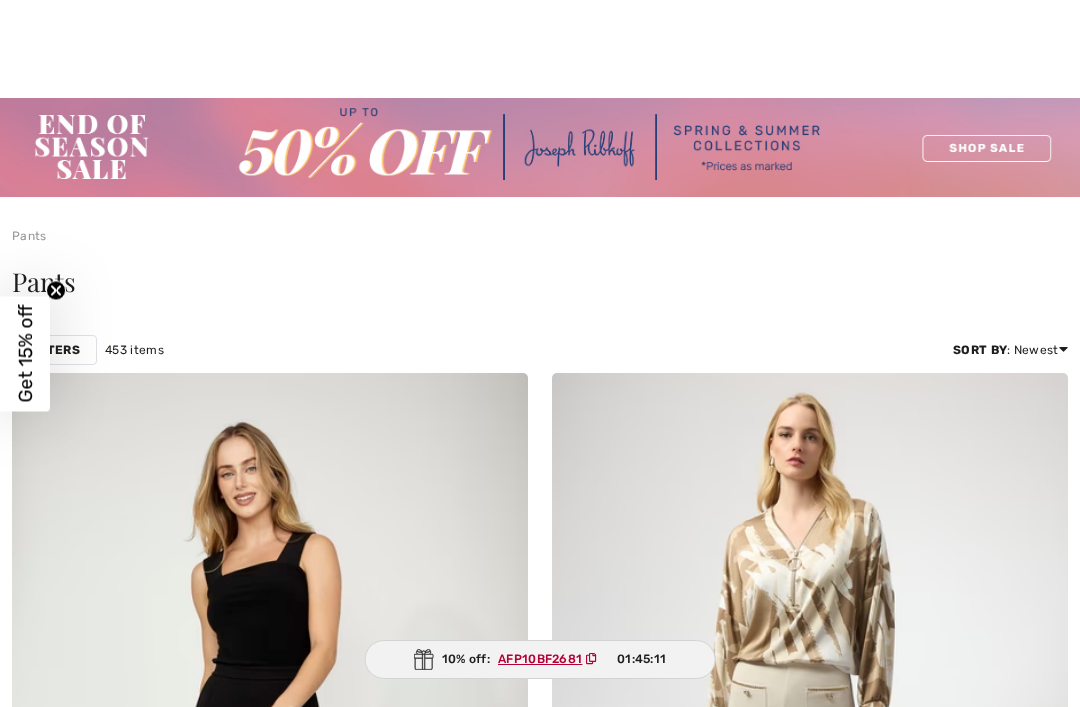 checkbox on "true" 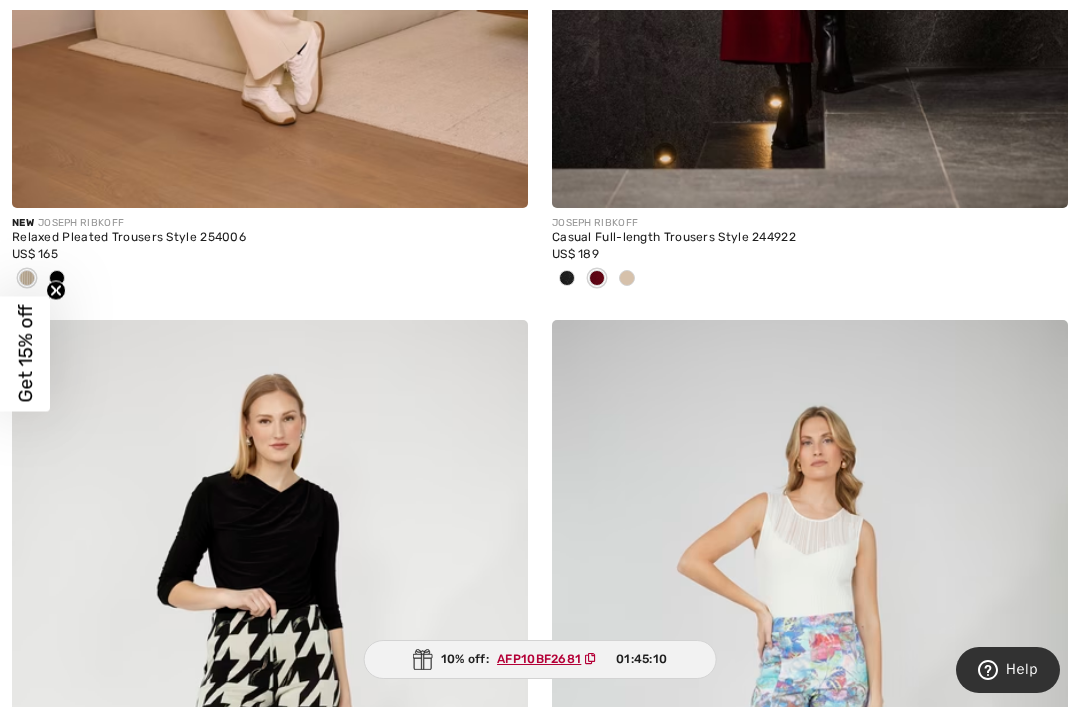 scroll, scrollTop: 0, scrollLeft: 0, axis: both 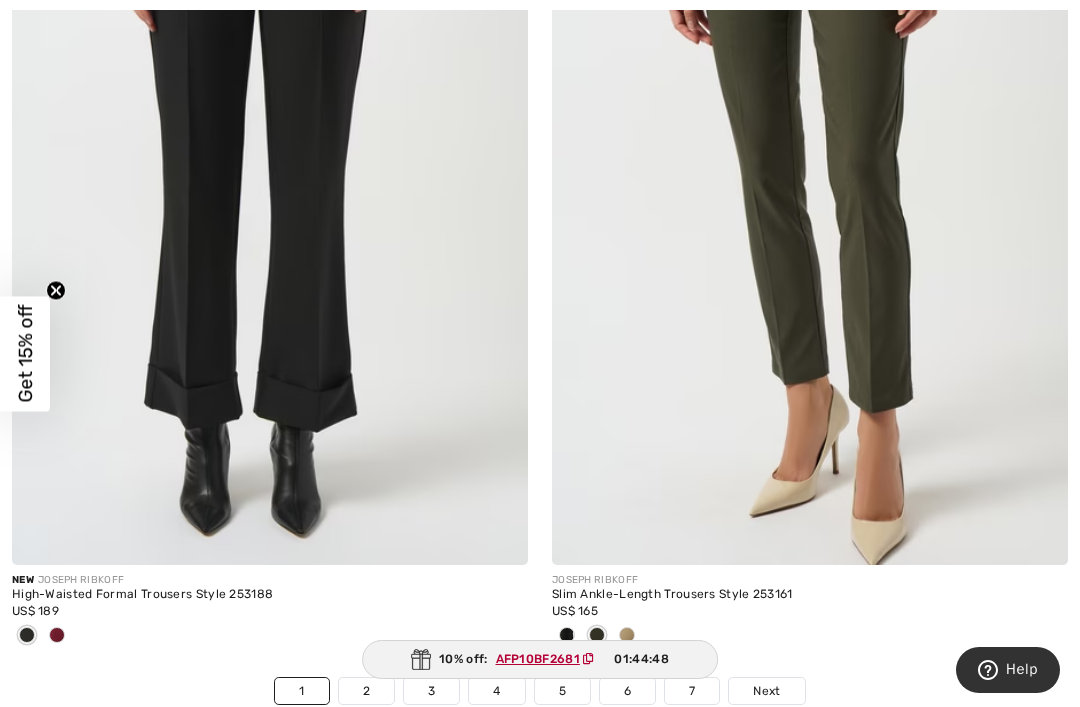 click on "Next" at bounding box center [766, 691] 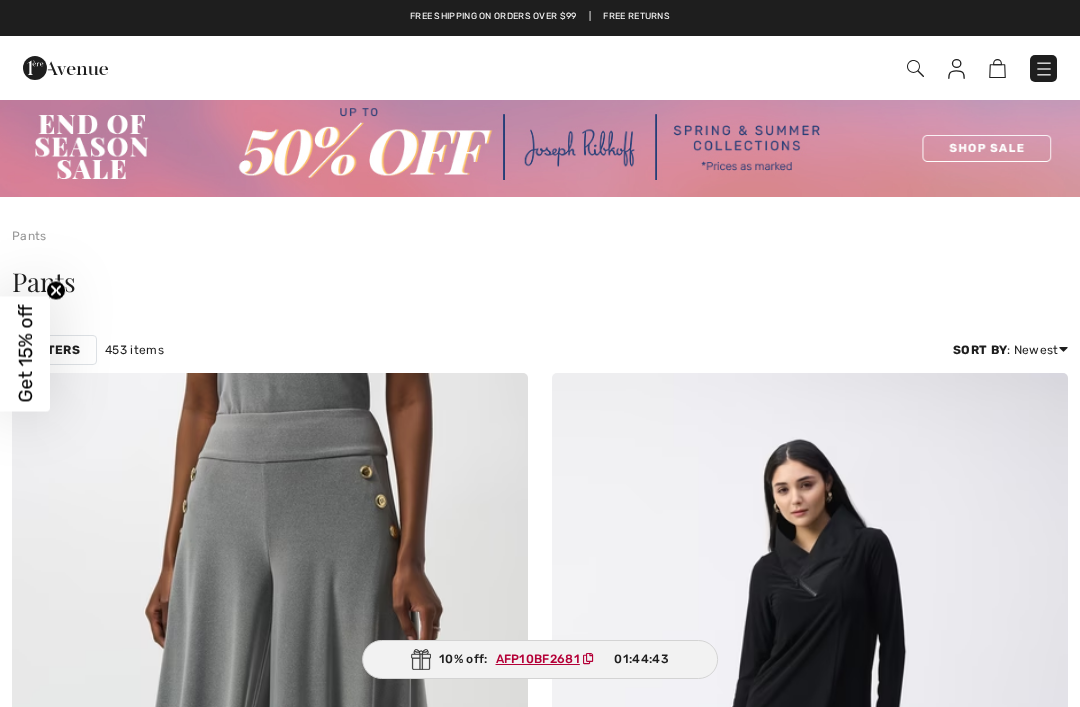scroll, scrollTop: 258, scrollLeft: 0, axis: vertical 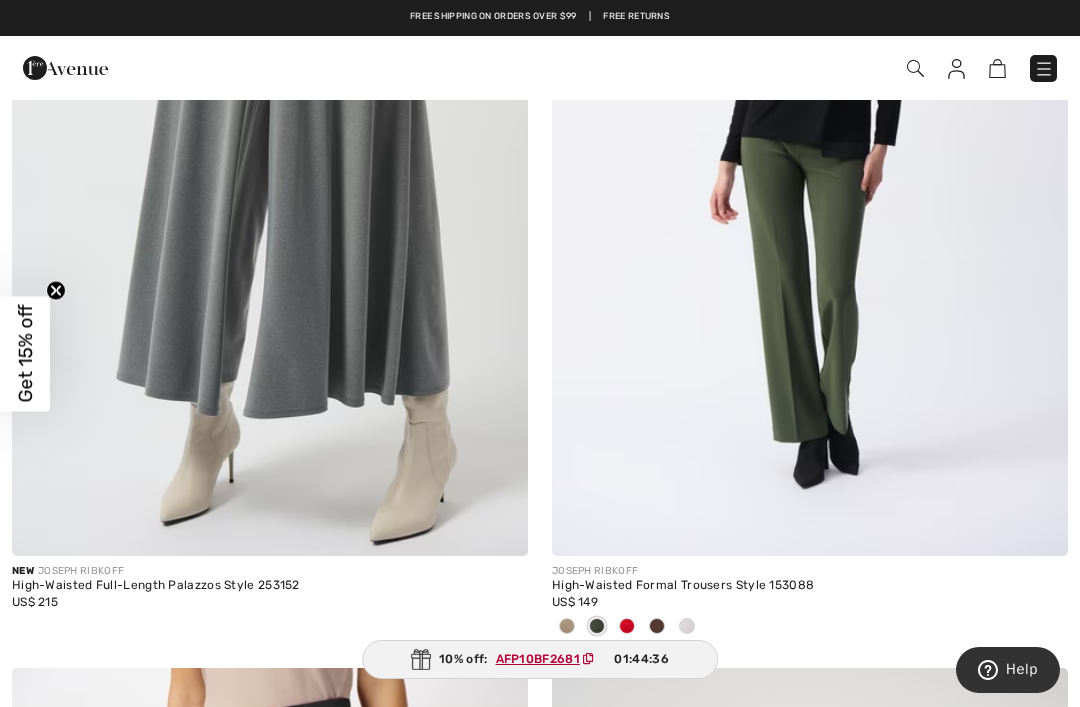 click at bounding box center (627, 626) 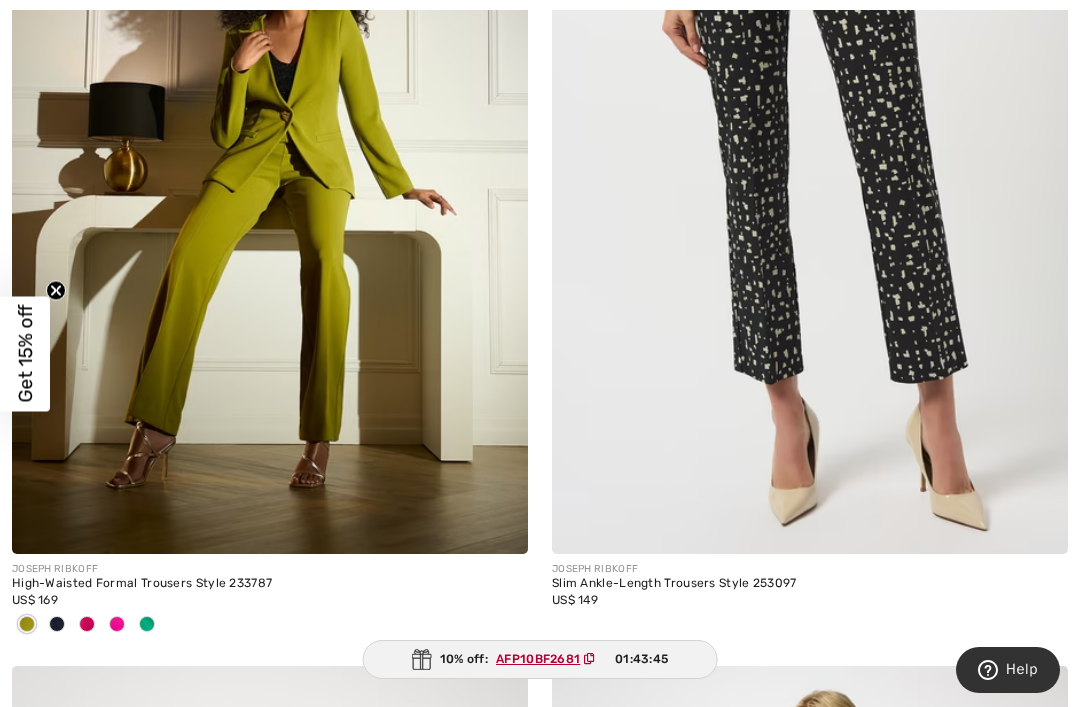 scroll, scrollTop: 11451, scrollLeft: 0, axis: vertical 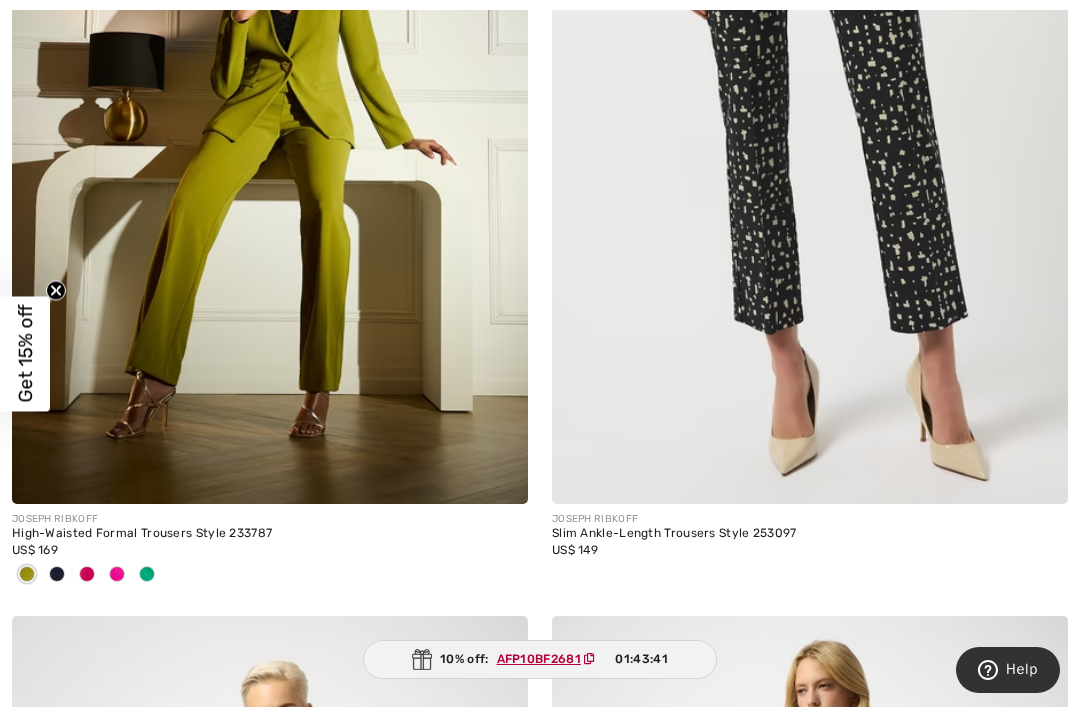 click at bounding box center (87, 574) 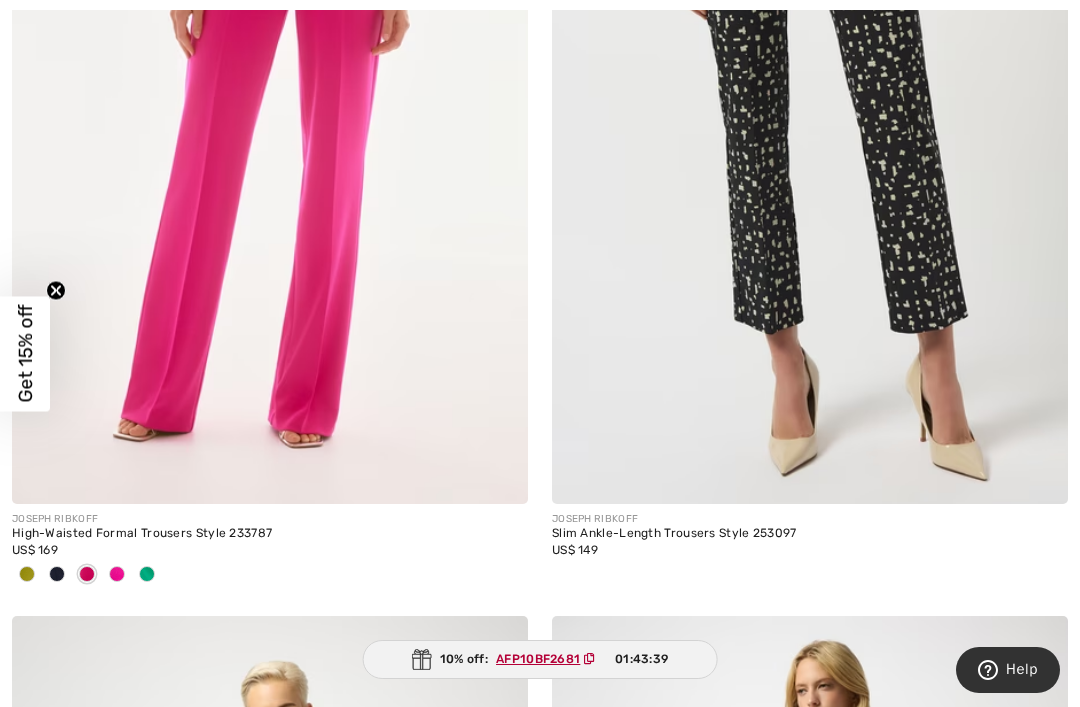 click at bounding box center (270, 117) 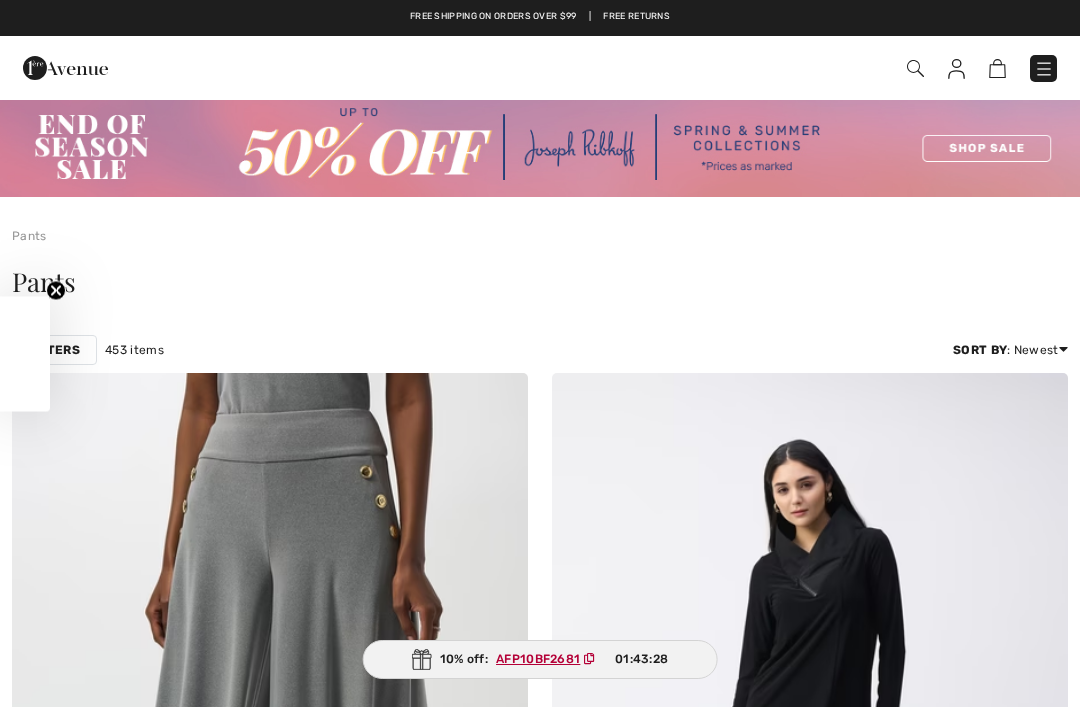 checkbox on "true" 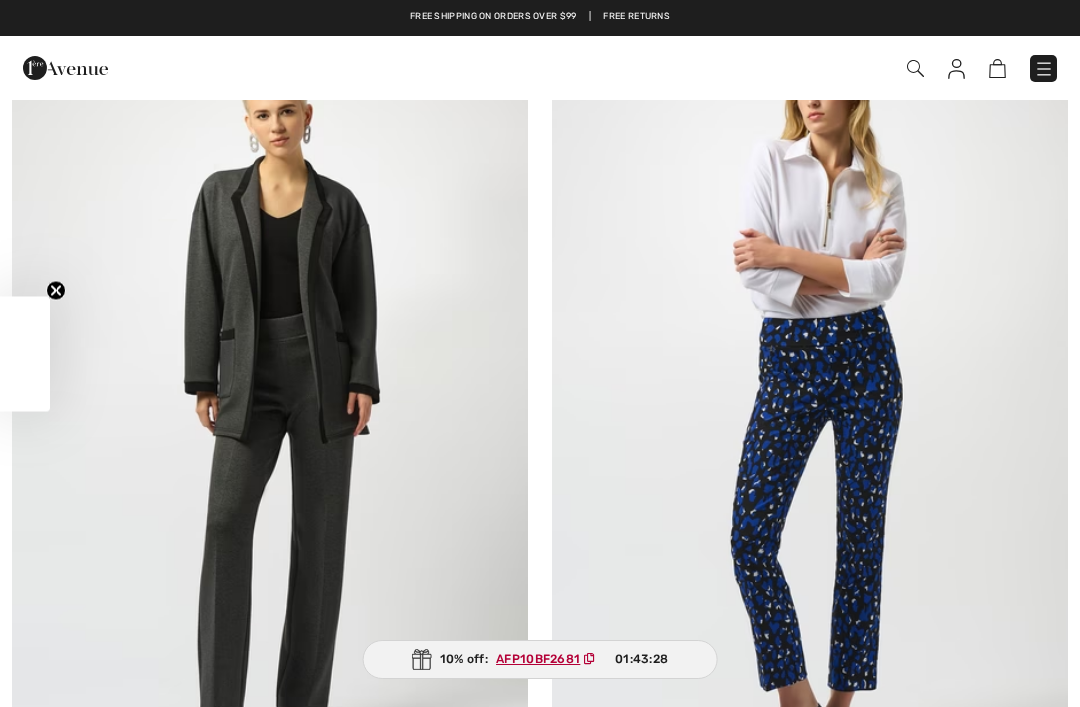 scroll, scrollTop: 0, scrollLeft: 0, axis: both 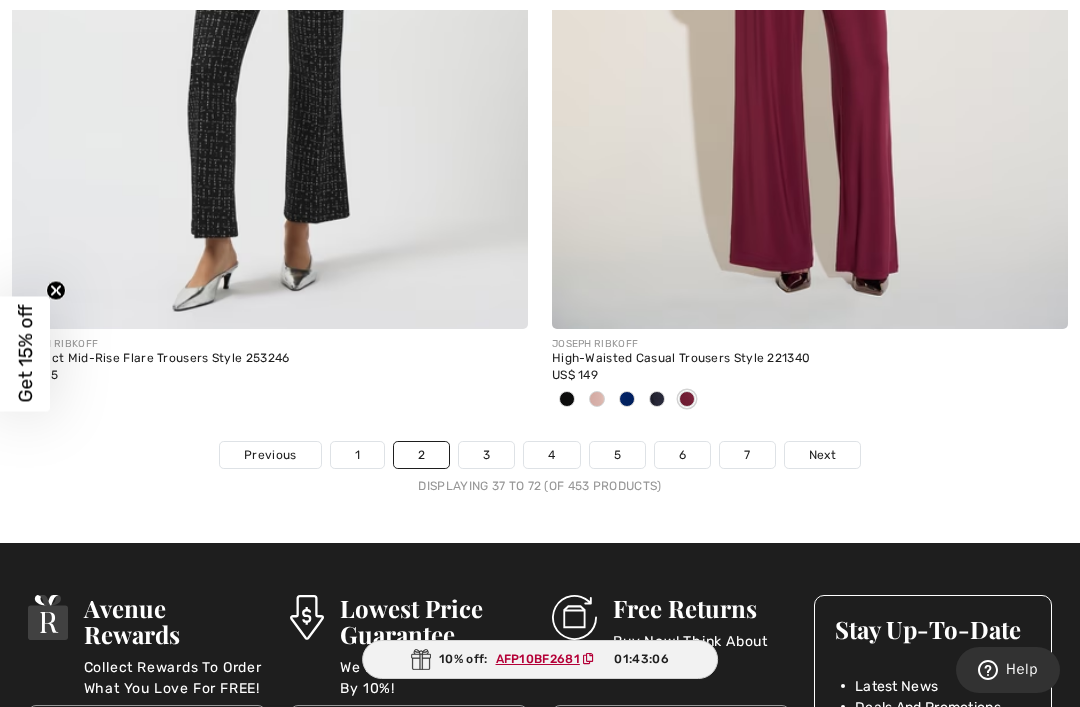 click on "Next" at bounding box center [822, 455] 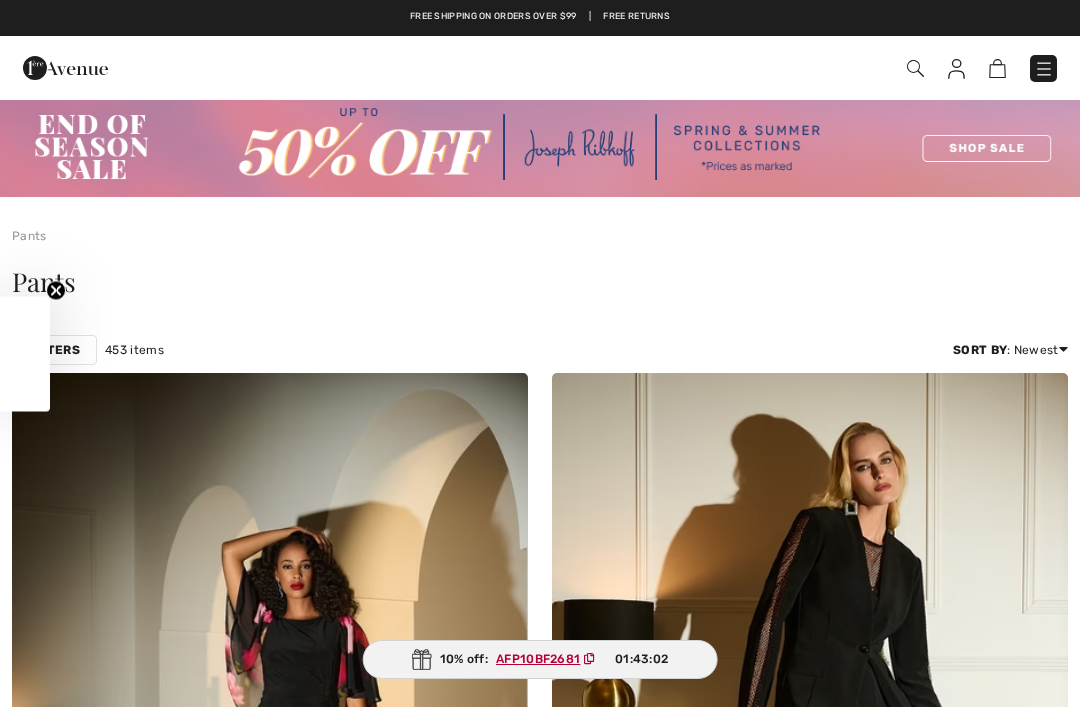 checkbox on "true" 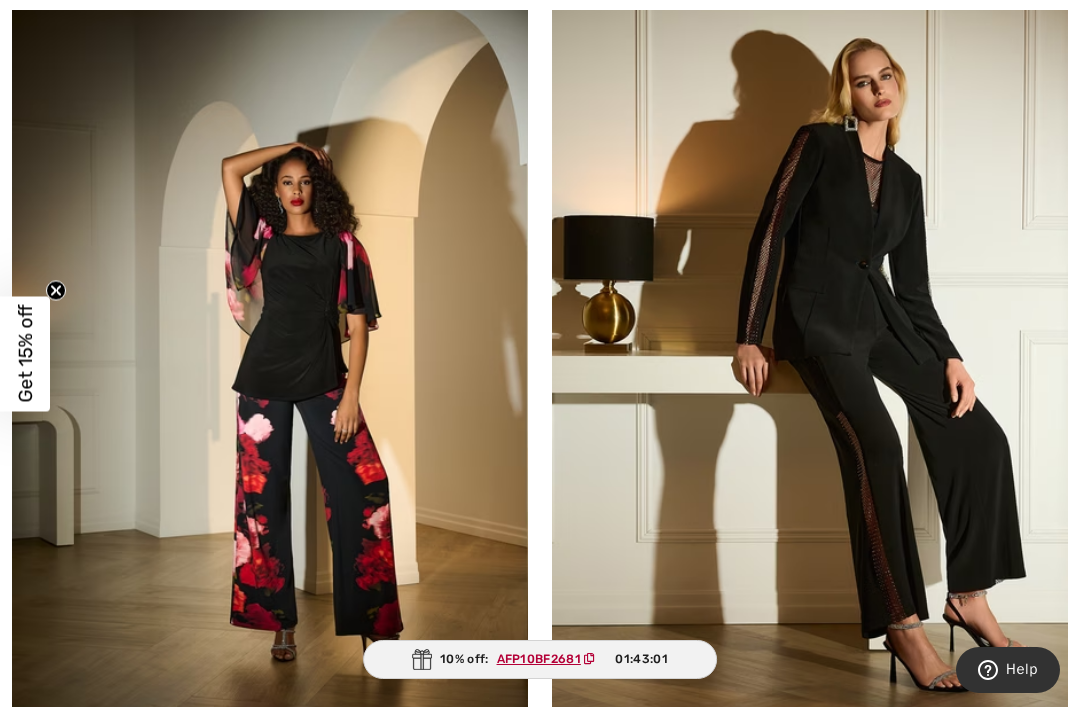 scroll, scrollTop: 443, scrollLeft: 0, axis: vertical 